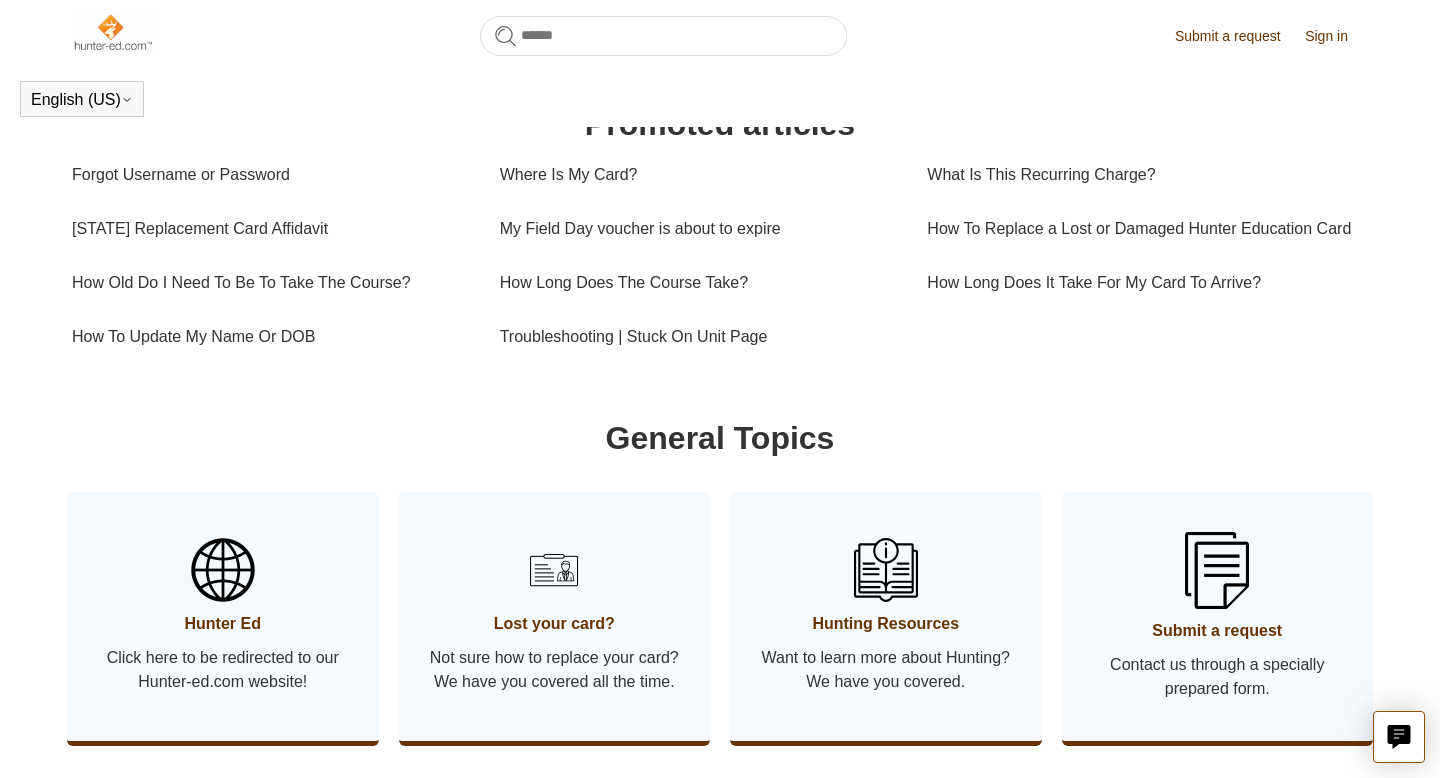 scroll, scrollTop: 701, scrollLeft: 0, axis: vertical 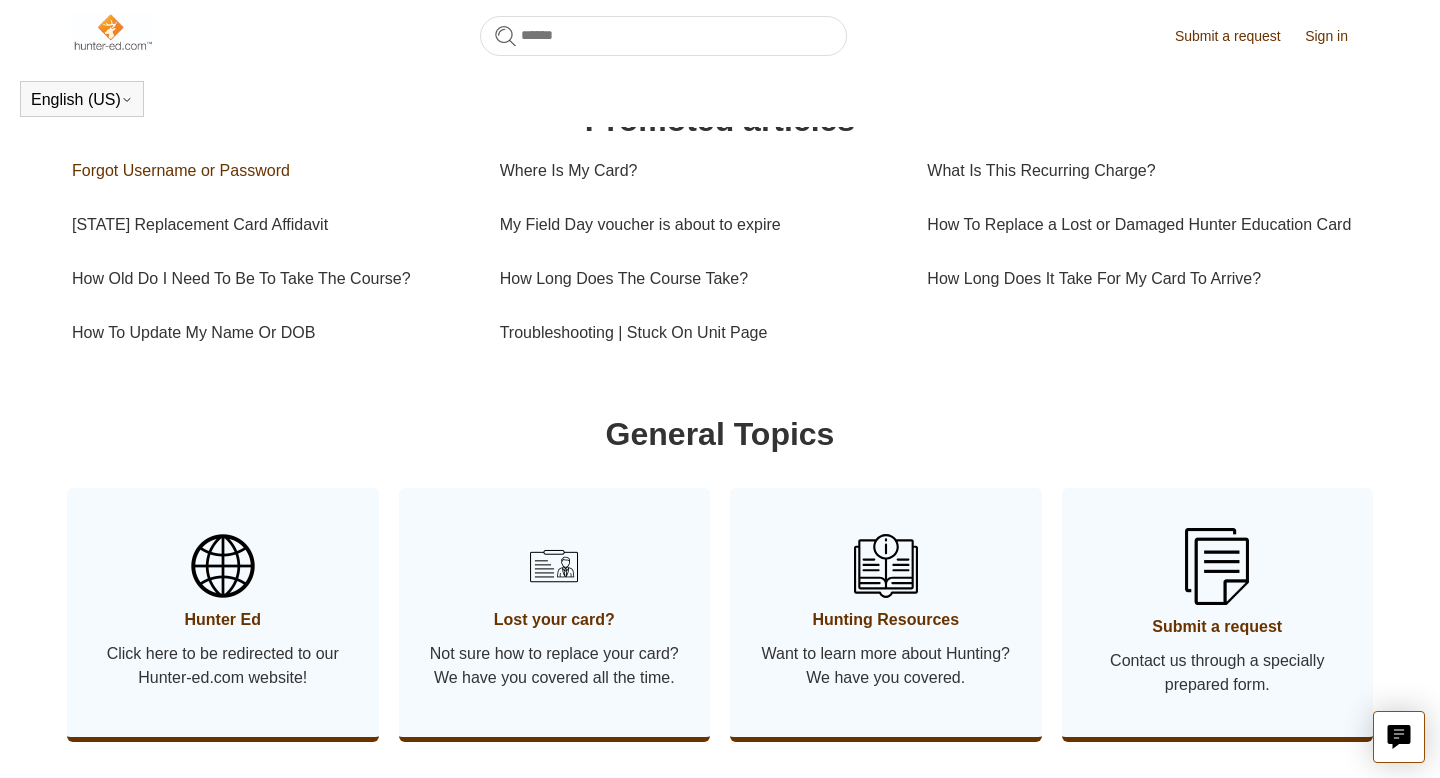 click on "Forgot Username or Password" at bounding box center (271, 171) 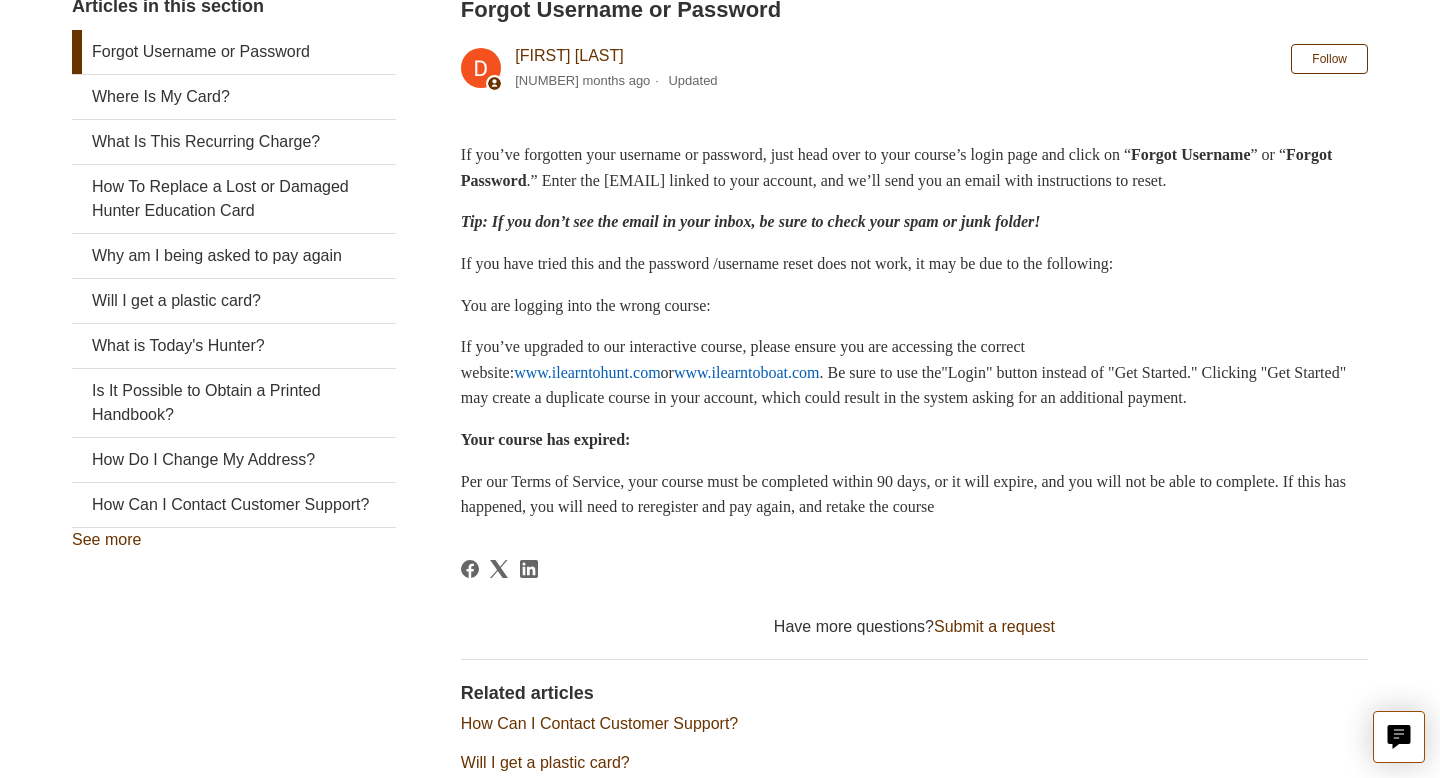 scroll, scrollTop: 652, scrollLeft: 0, axis: vertical 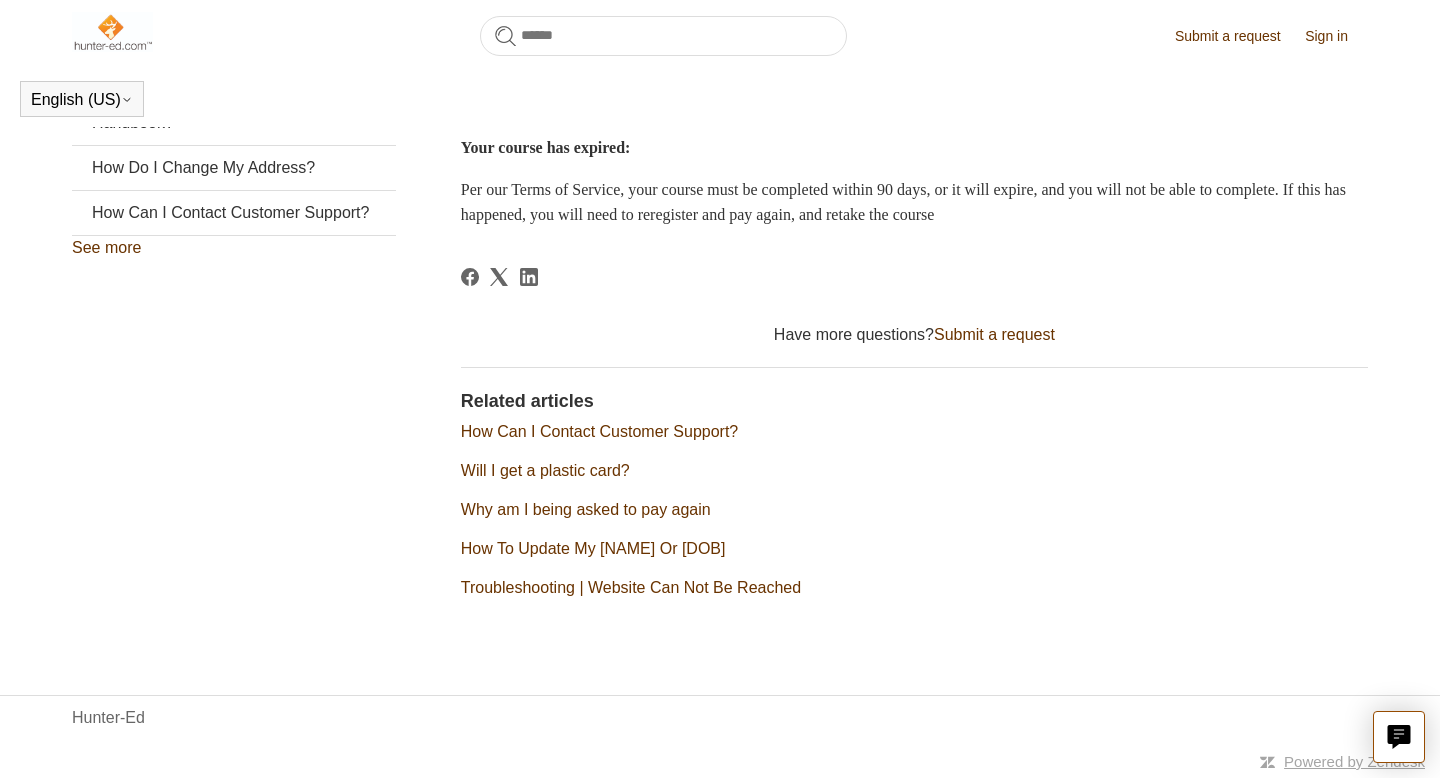 click on "How Can I Contact Customer Support?" at bounding box center [599, 431] 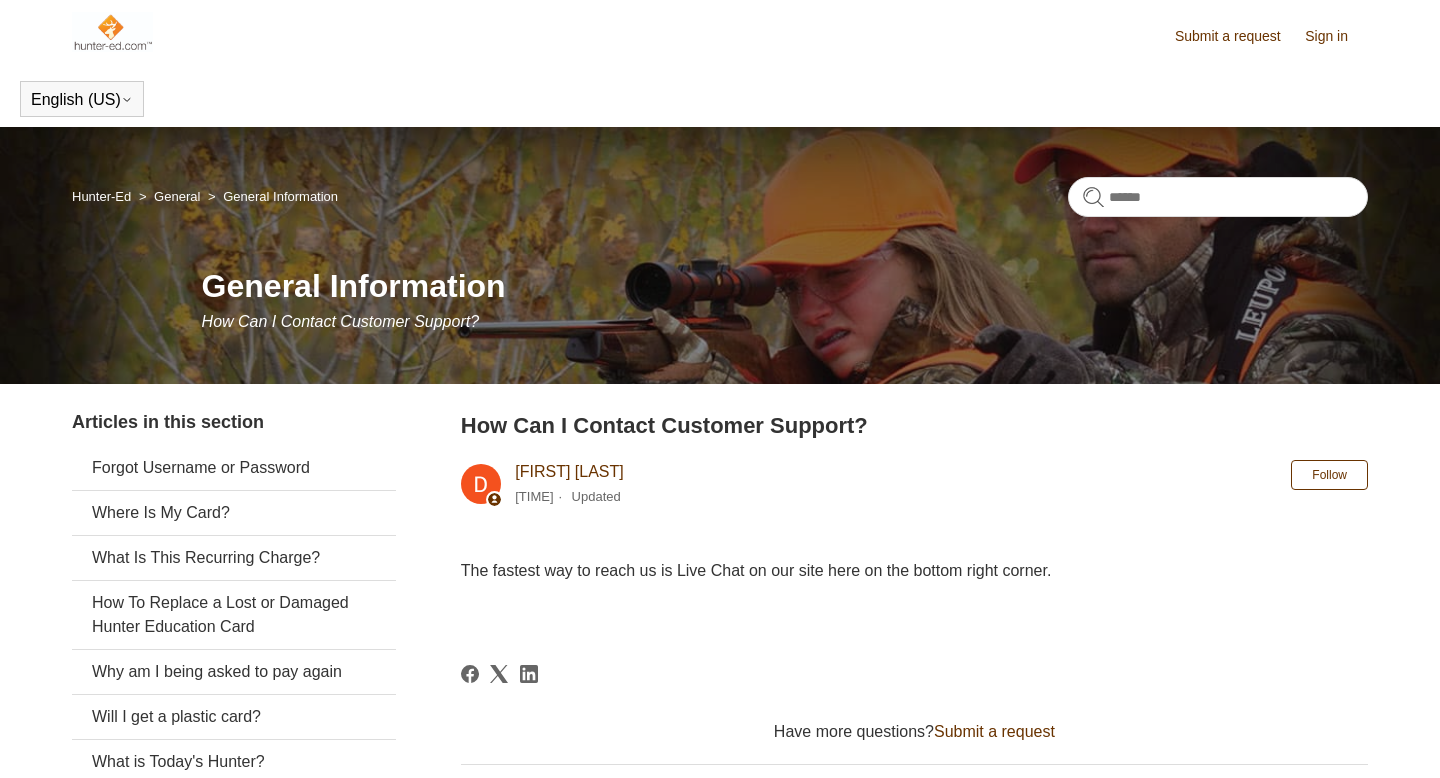 scroll, scrollTop: 0, scrollLeft: 0, axis: both 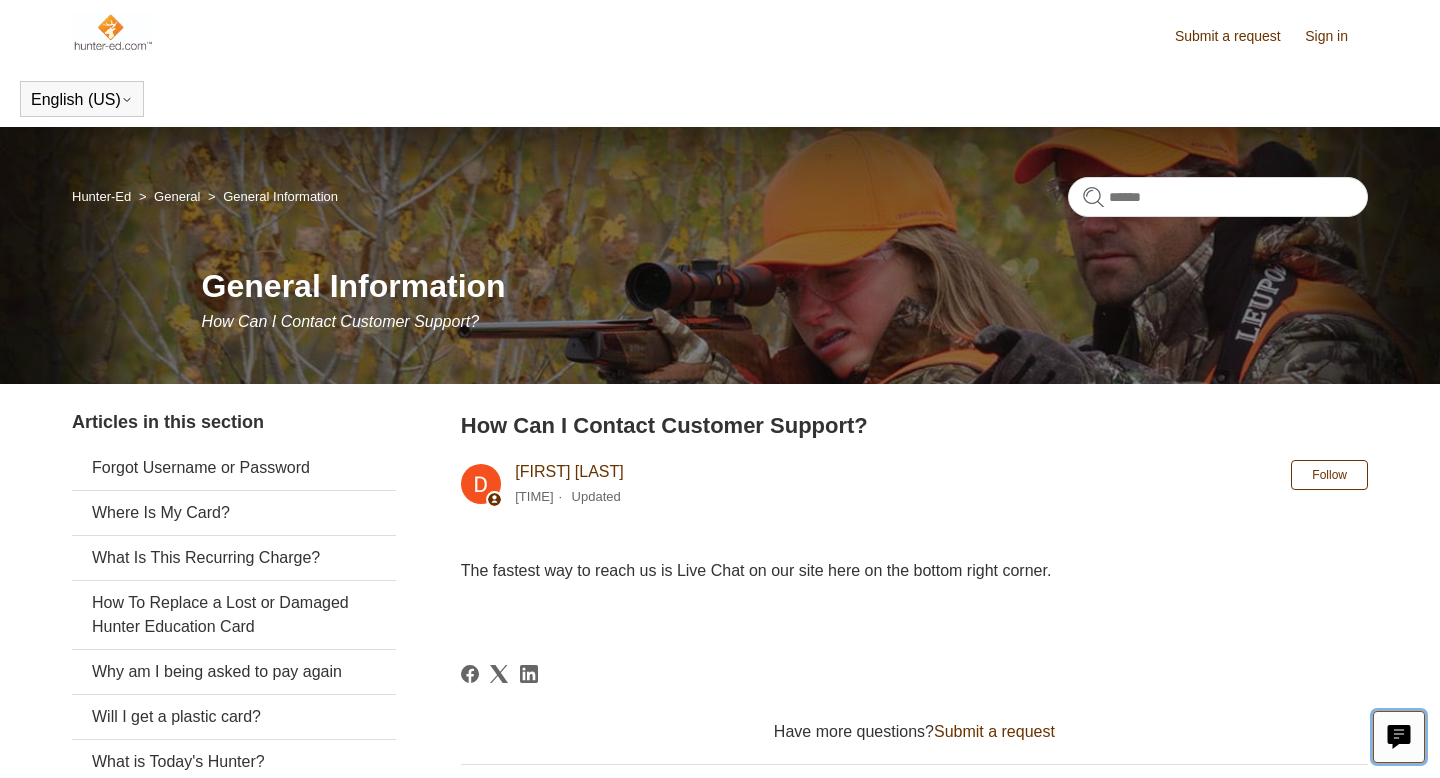 click on "Live chat" at bounding box center [1399, 737] 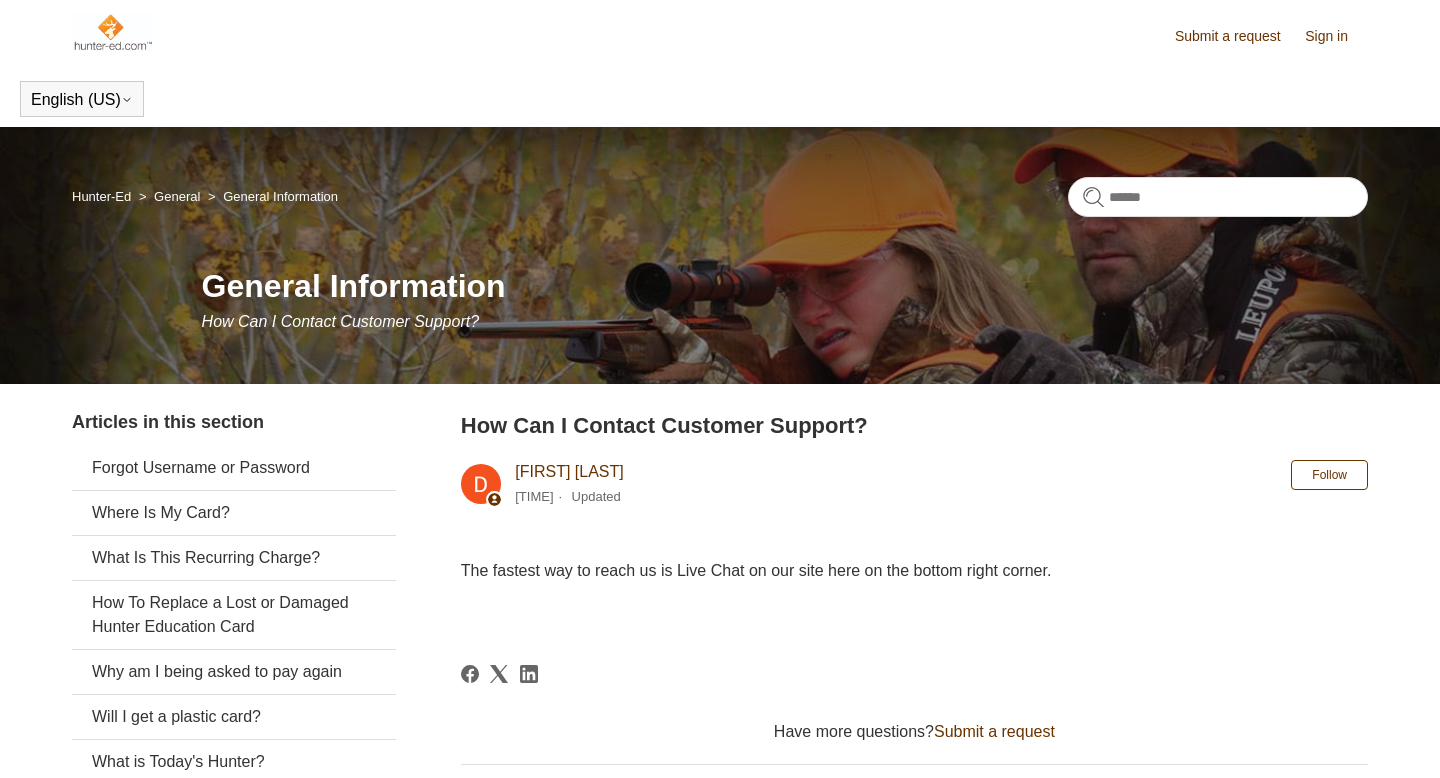 click on "Sign in" at bounding box center [1336, 36] 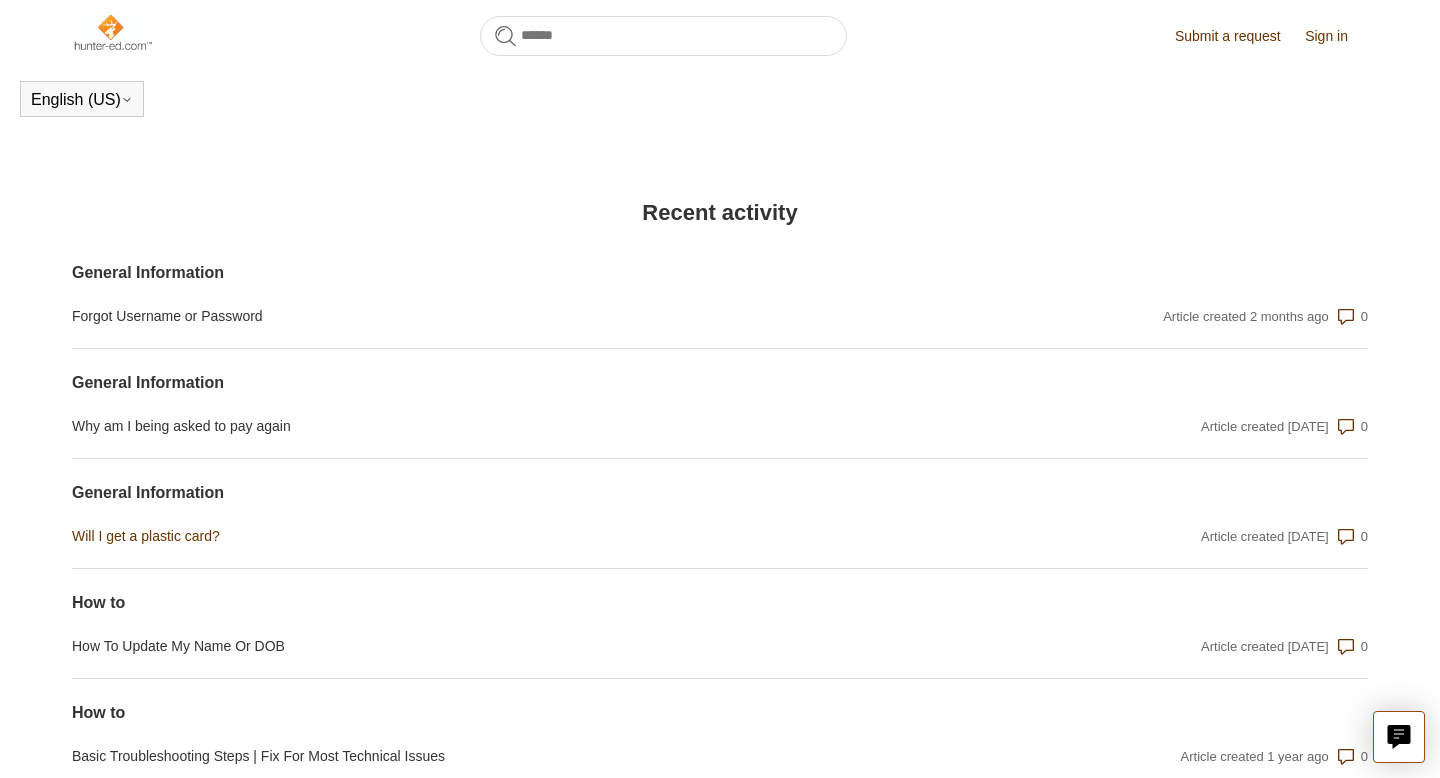 scroll, scrollTop: 1347, scrollLeft: 0, axis: vertical 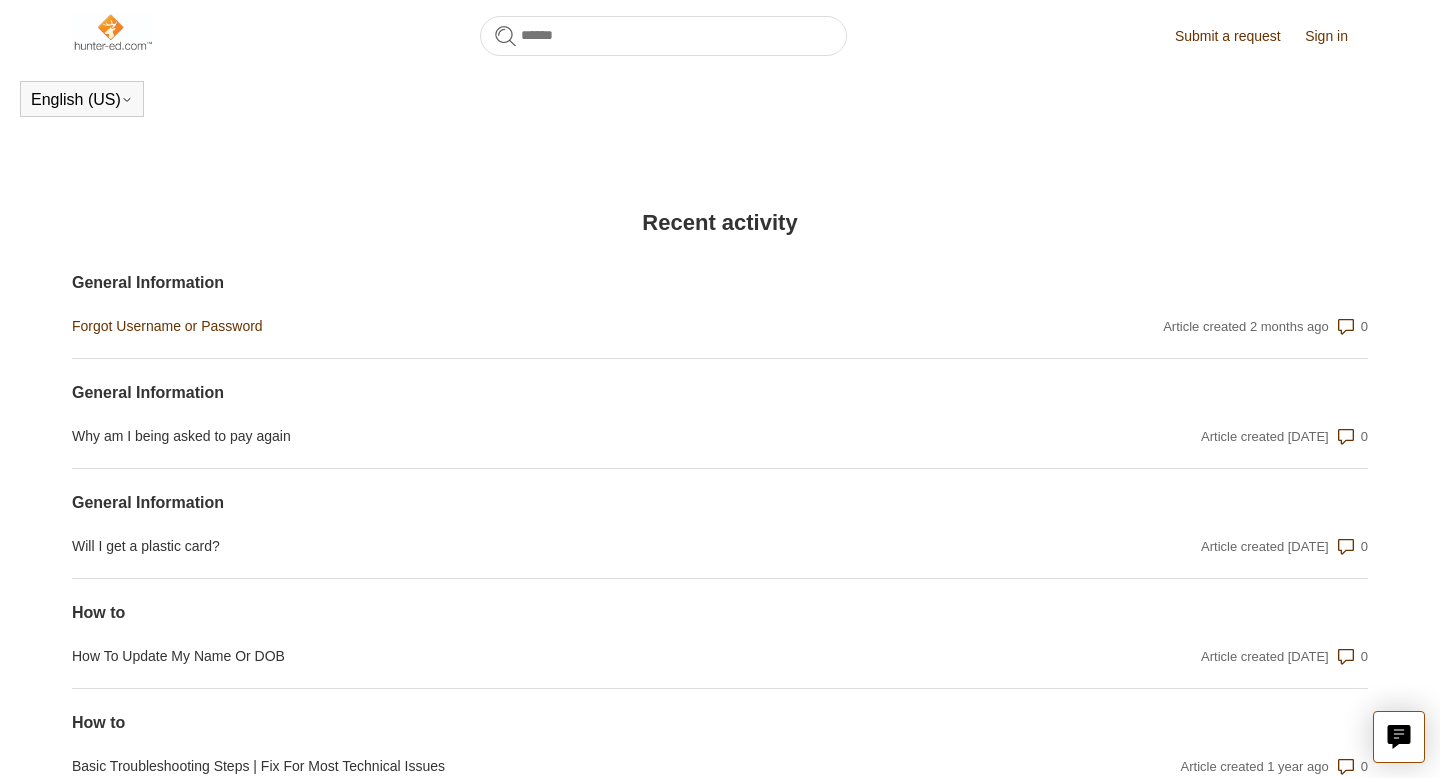 click on "Forgot Username or Password" at bounding box center [525, 326] 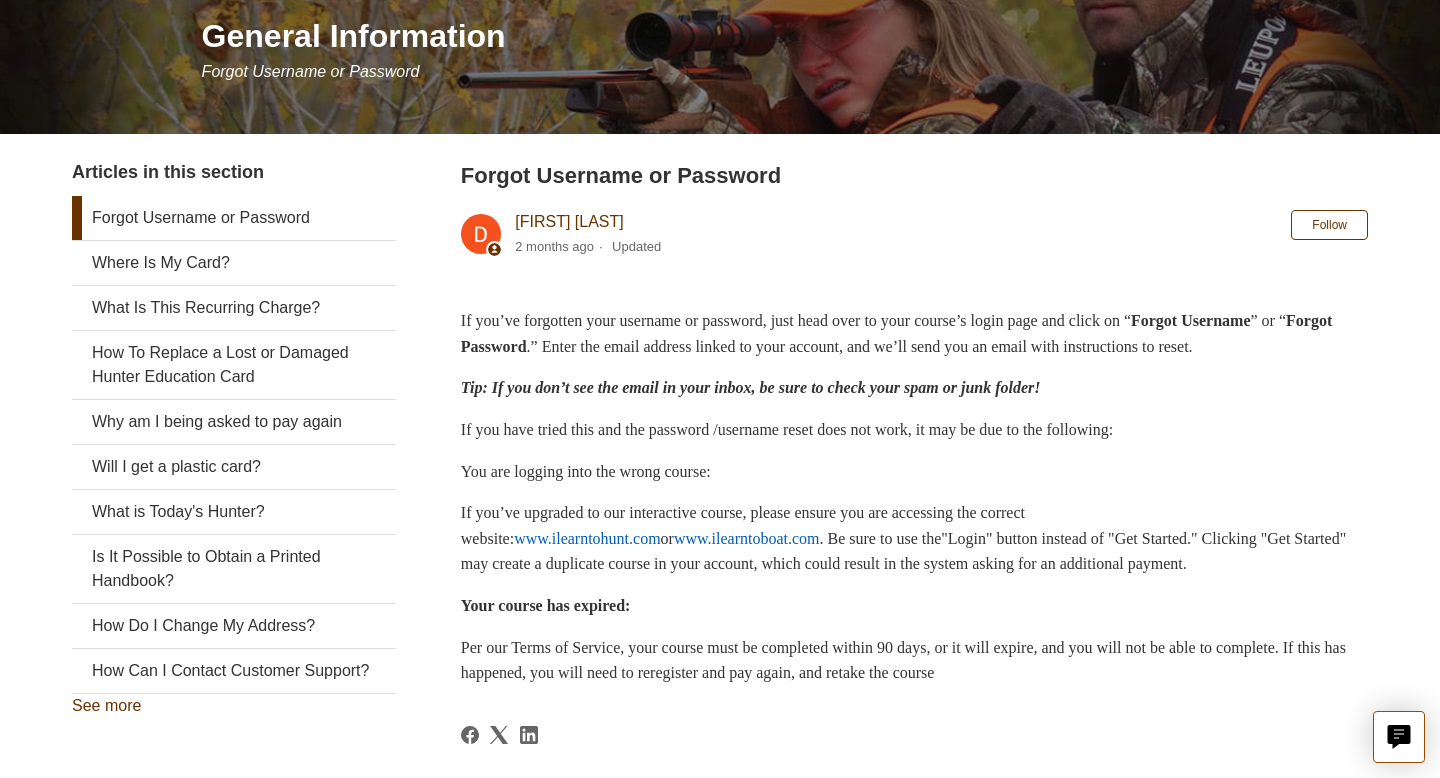 scroll, scrollTop: 282, scrollLeft: 0, axis: vertical 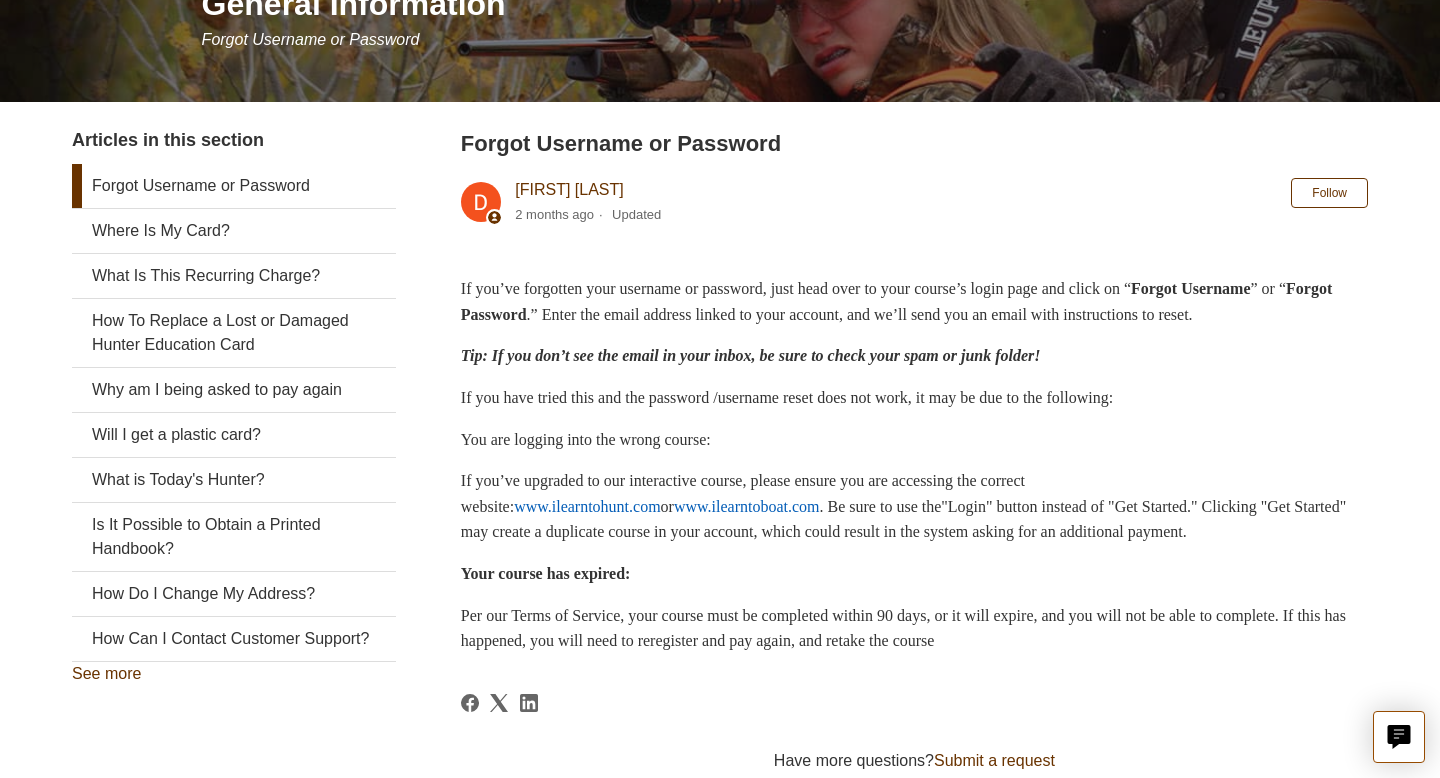 click on "www.ilearntohunt.com" at bounding box center (587, 506) 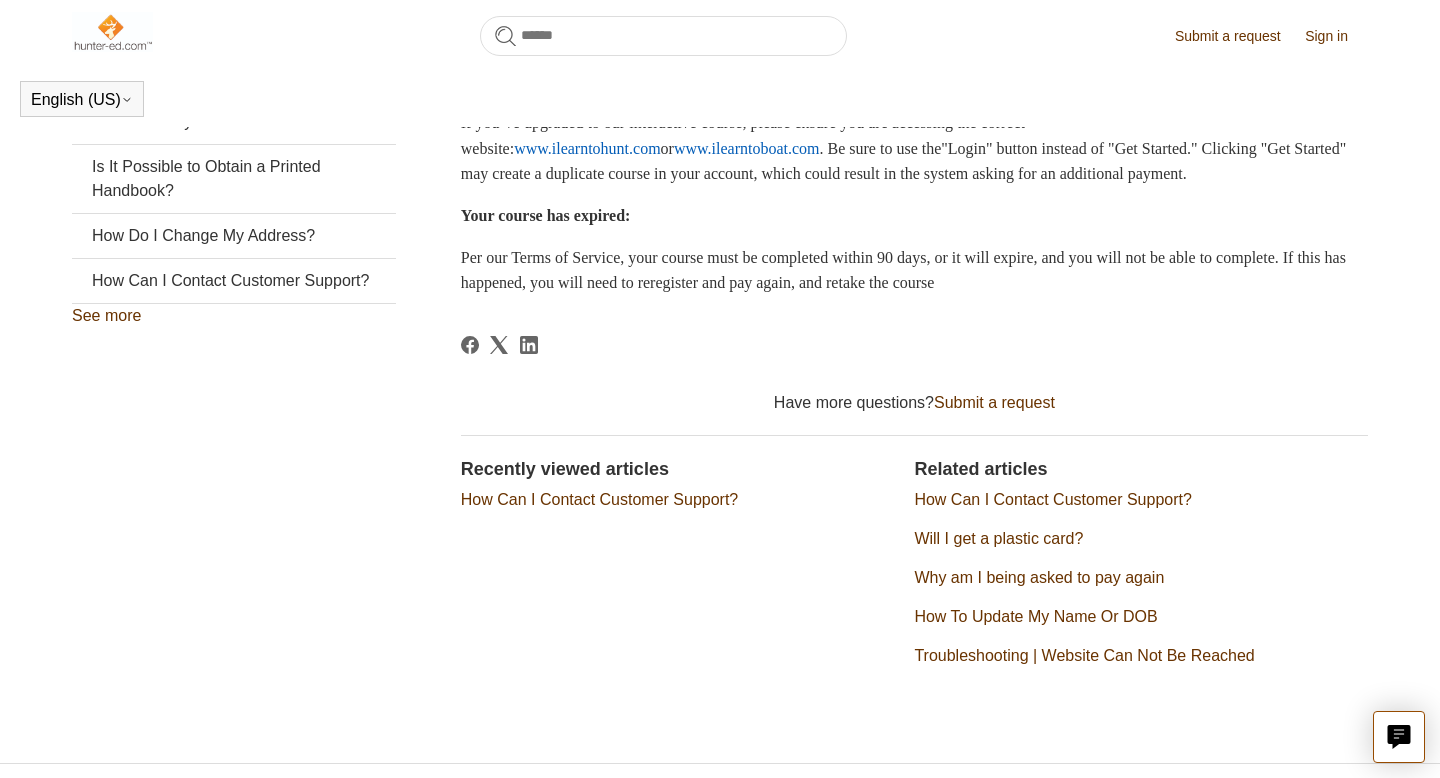scroll, scrollTop: 587, scrollLeft: 0, axis: vertical 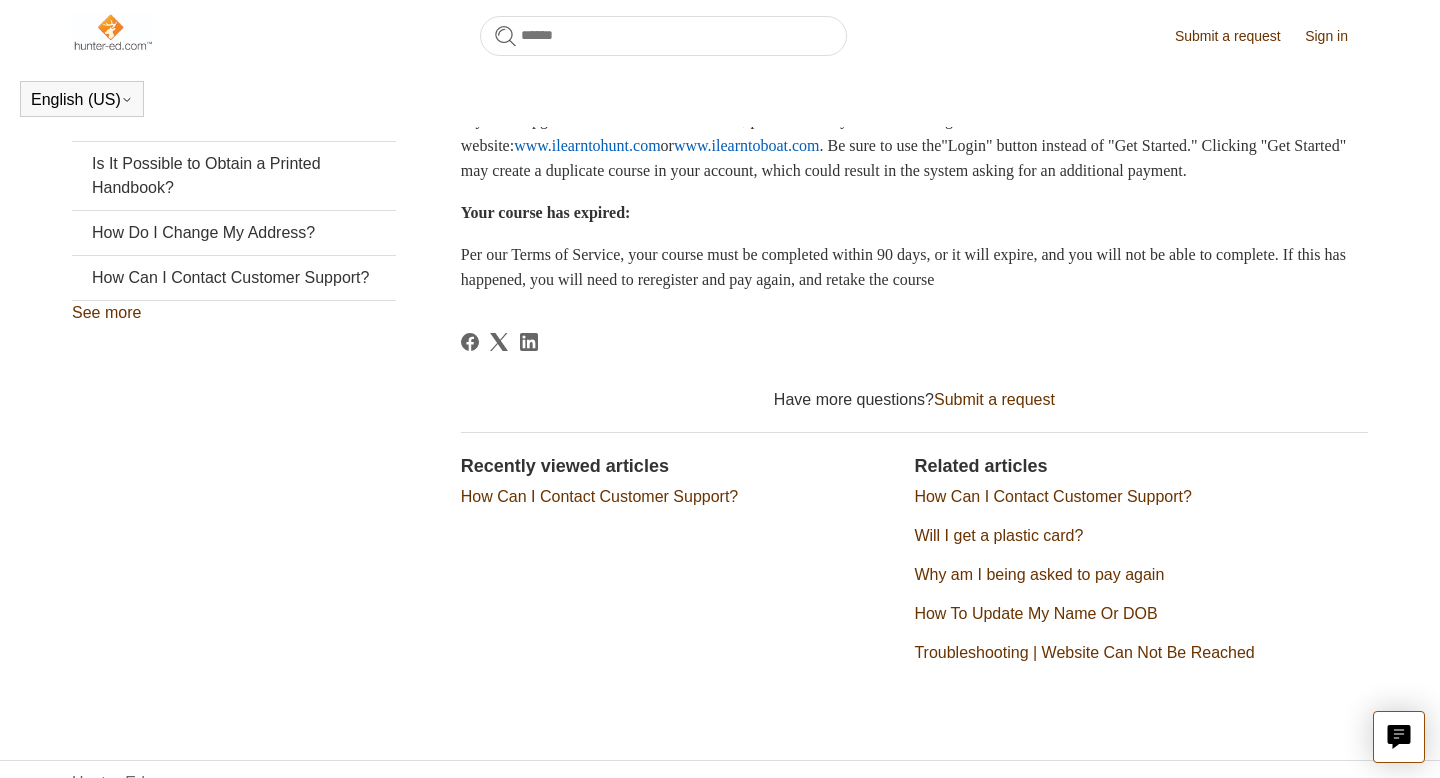 click on "How Can I Contact Customer Support?" at bounding box center (599, 496) 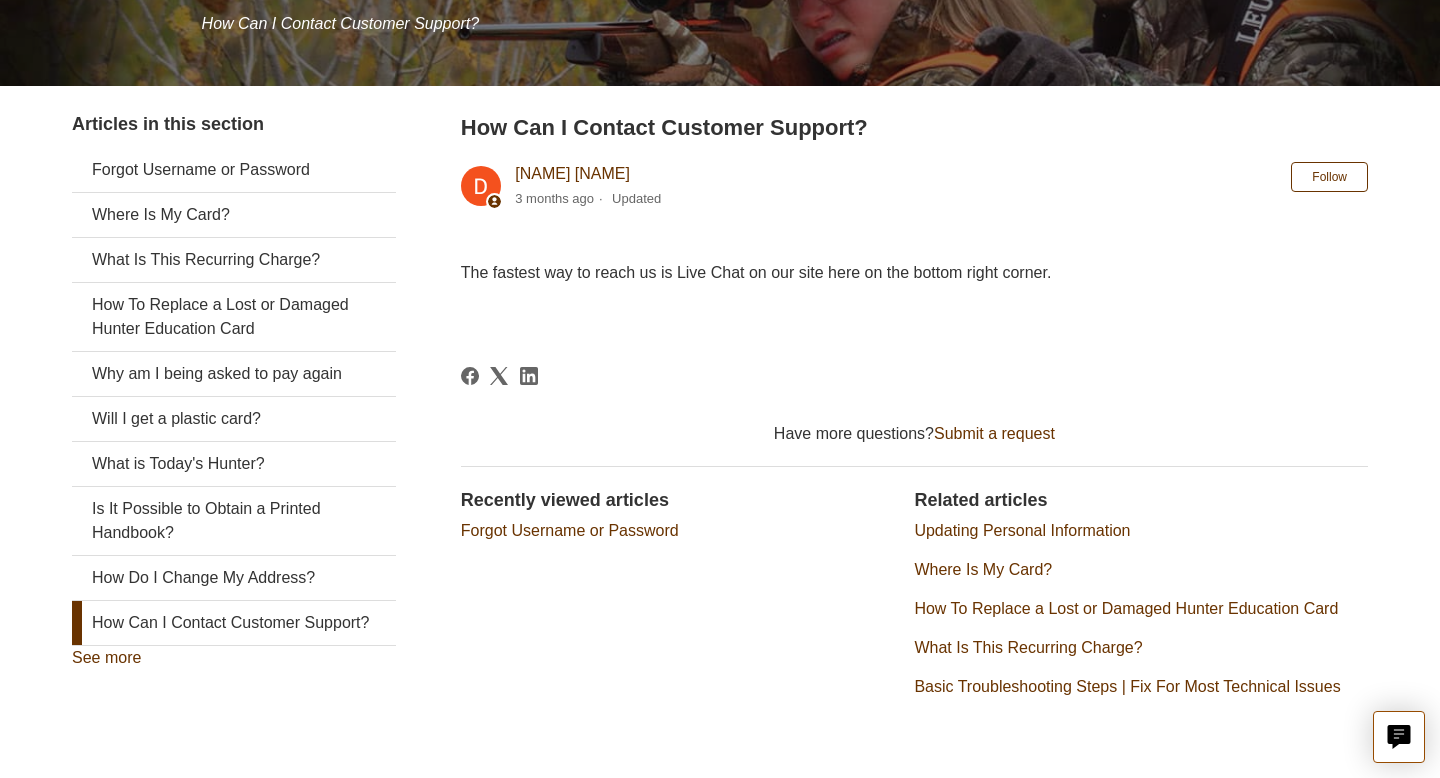 scroll, scrollTop: 398, scrollLeft: 0, axis: vertical 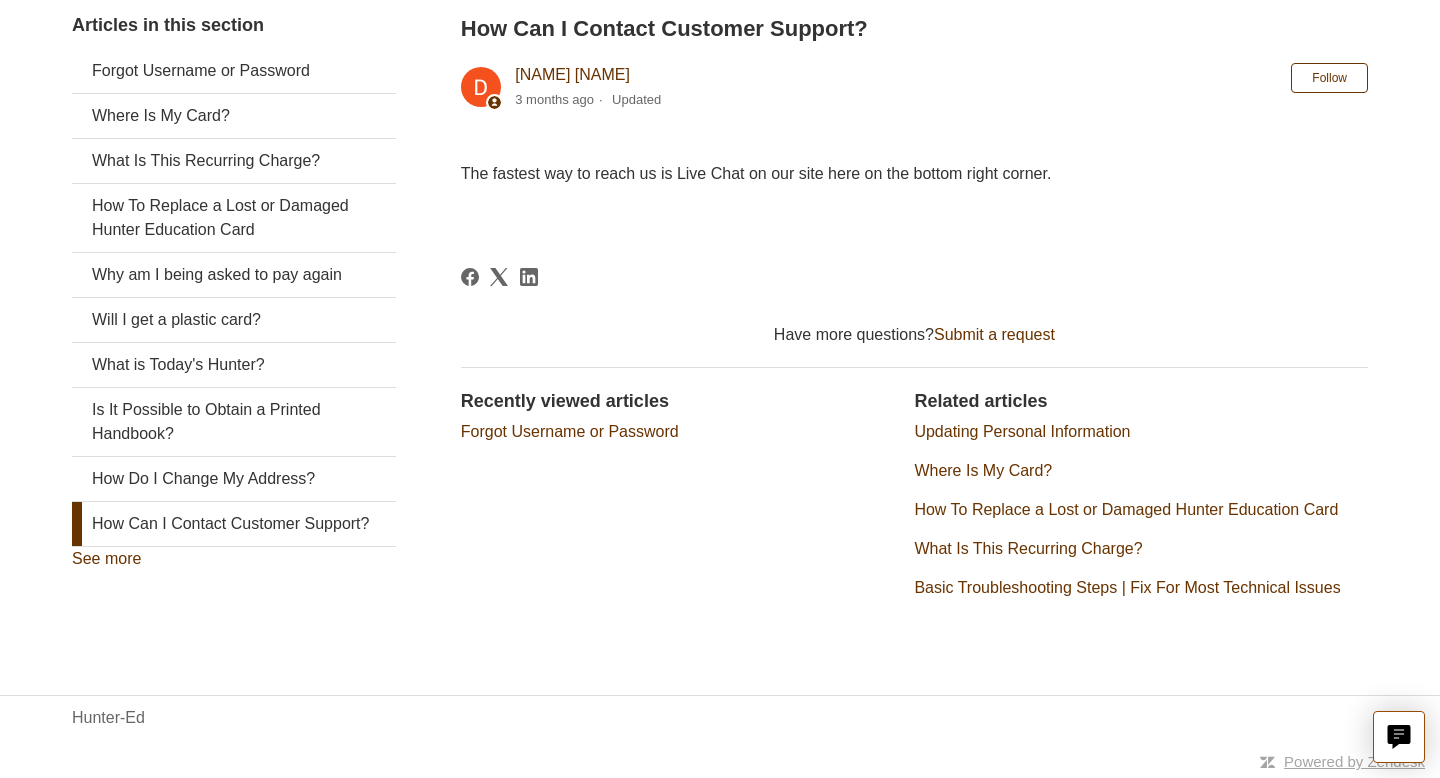 click on "Basic Troubleshooting Steps | Fix For Most Technical Issues" at bounding box center (1127, 587) 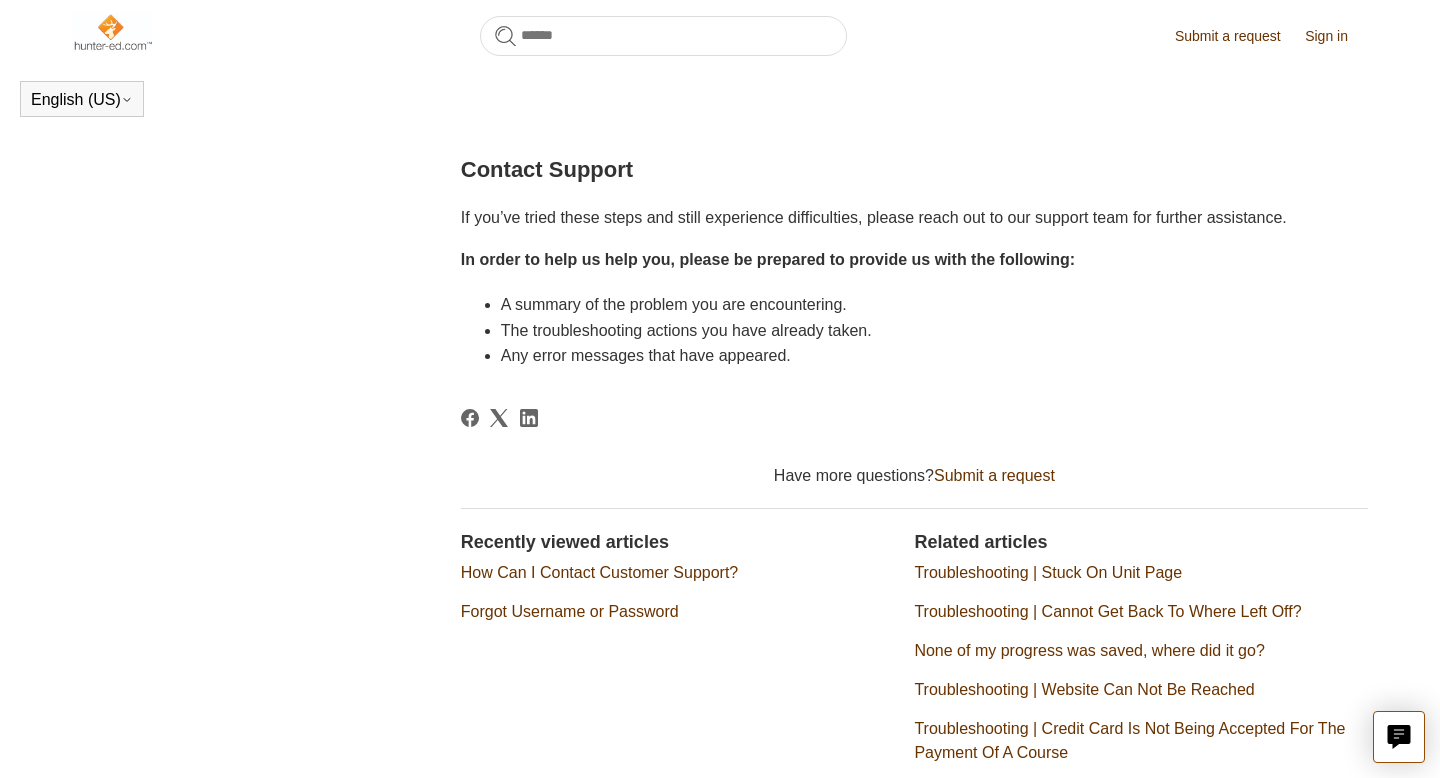 scroll, scrollTop: 1568, scrollLeft: 0, axis: vertical 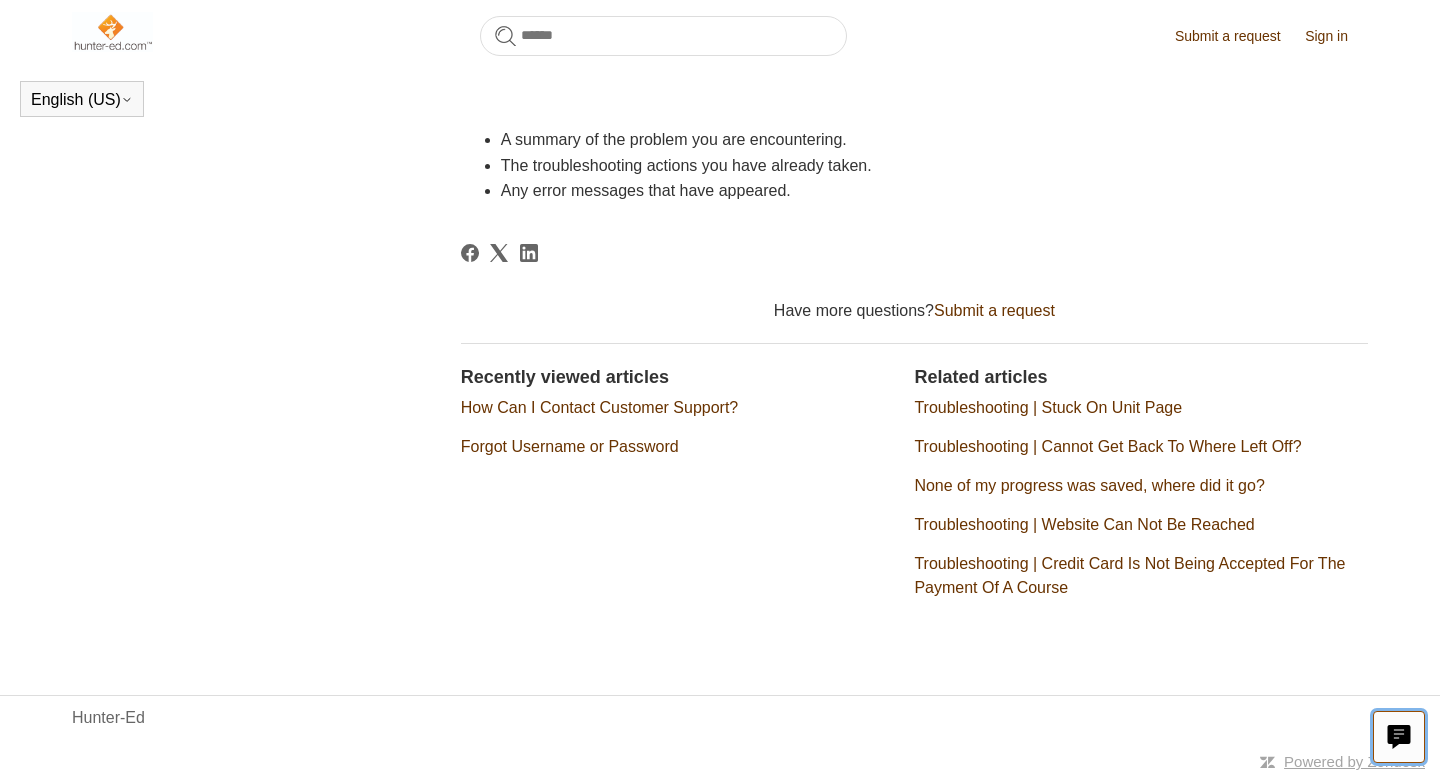 click on "Live chat" at bounding box center [1399, 737] 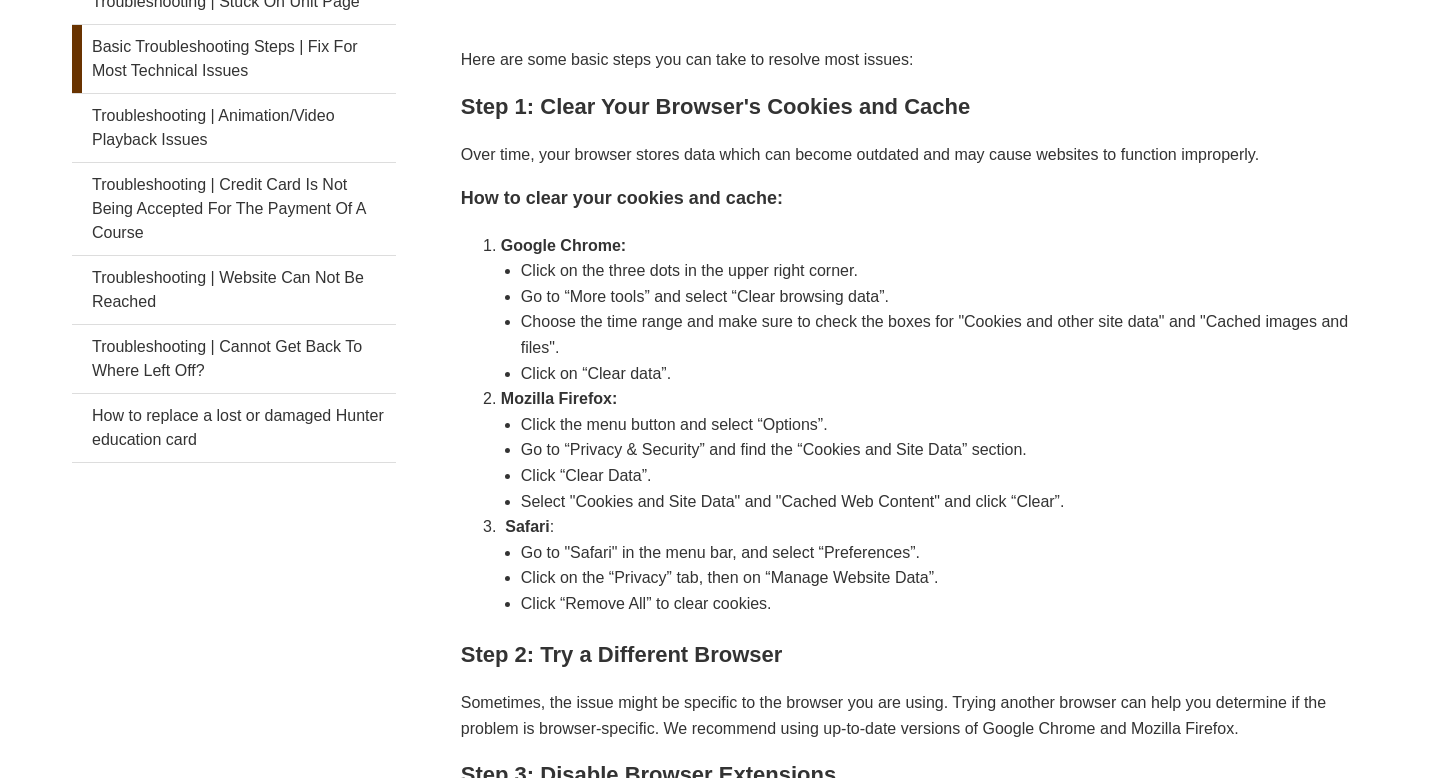 scroll, scrollTop: 0, scrollLeft: 0, axis: both 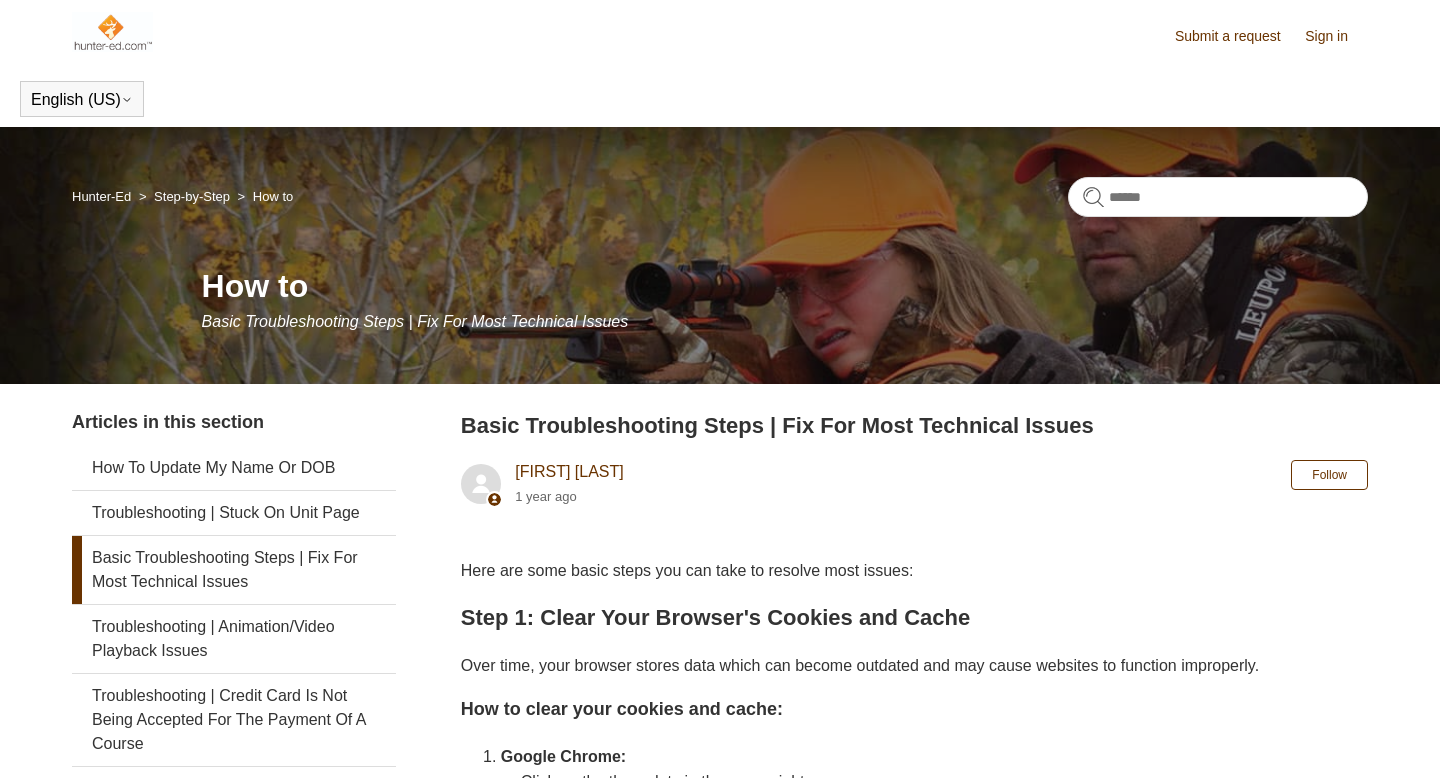 click on "Sign in" at bounding box center (1336, 36) 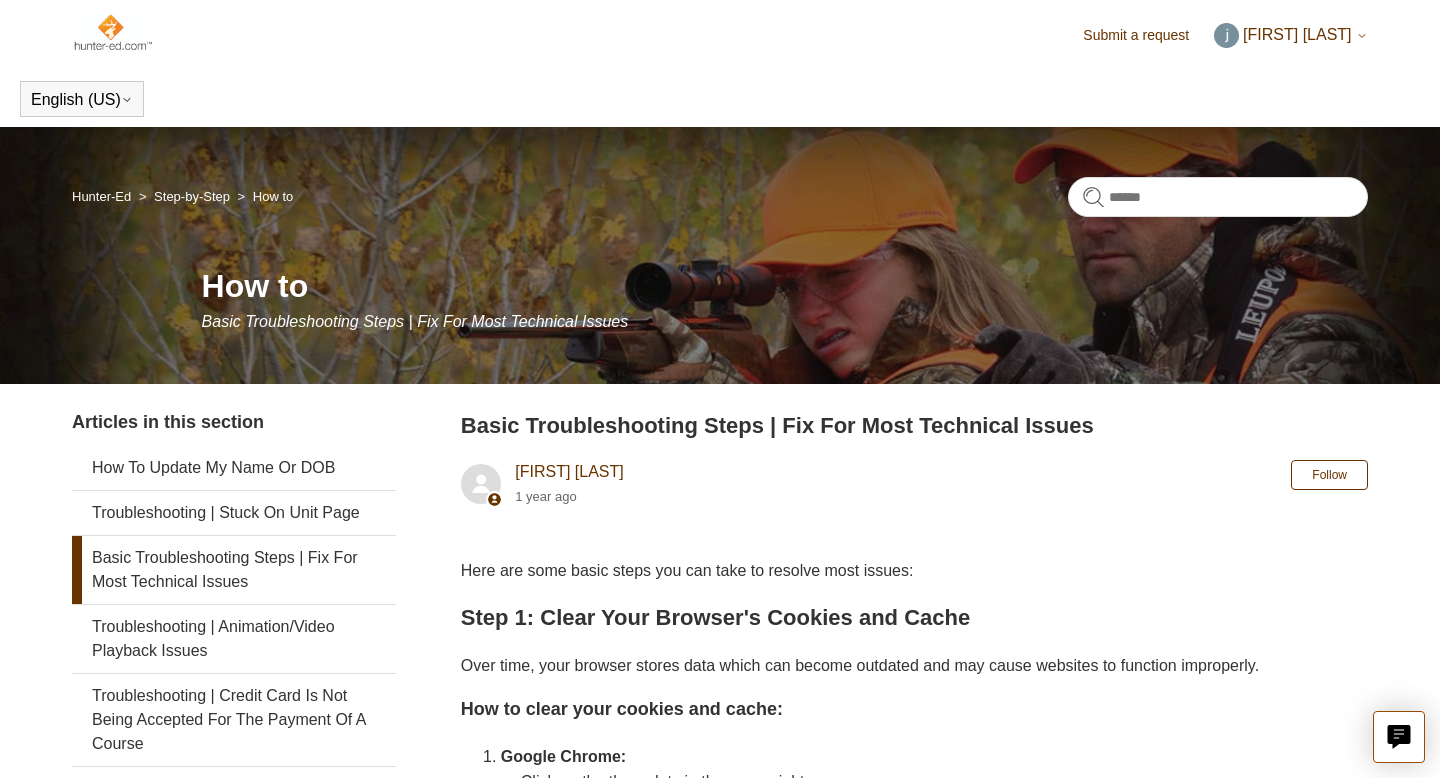 scroll, scrollTop: 0, scrollLeft: 0, axis: both 